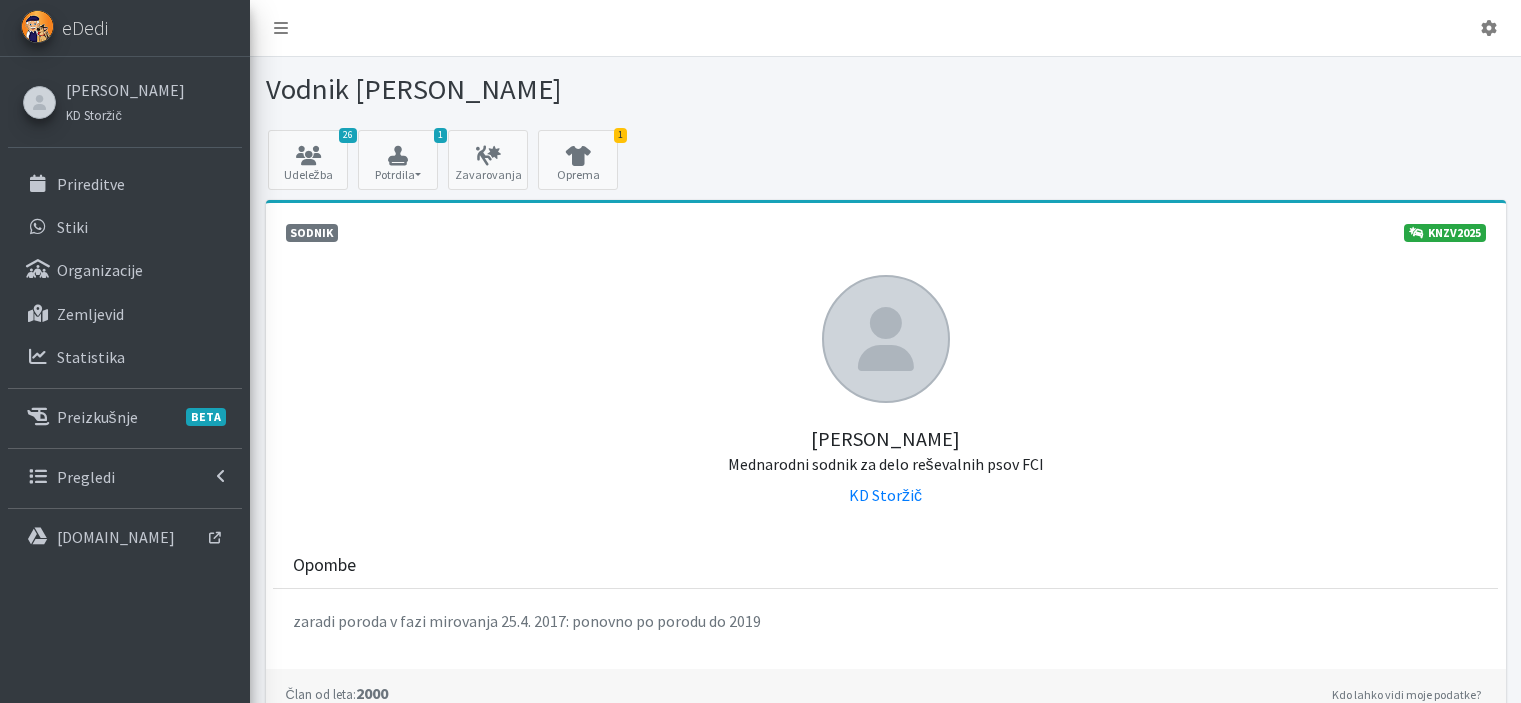 scroll, scrollTop: 0, scrollLeft: 0, axis: both 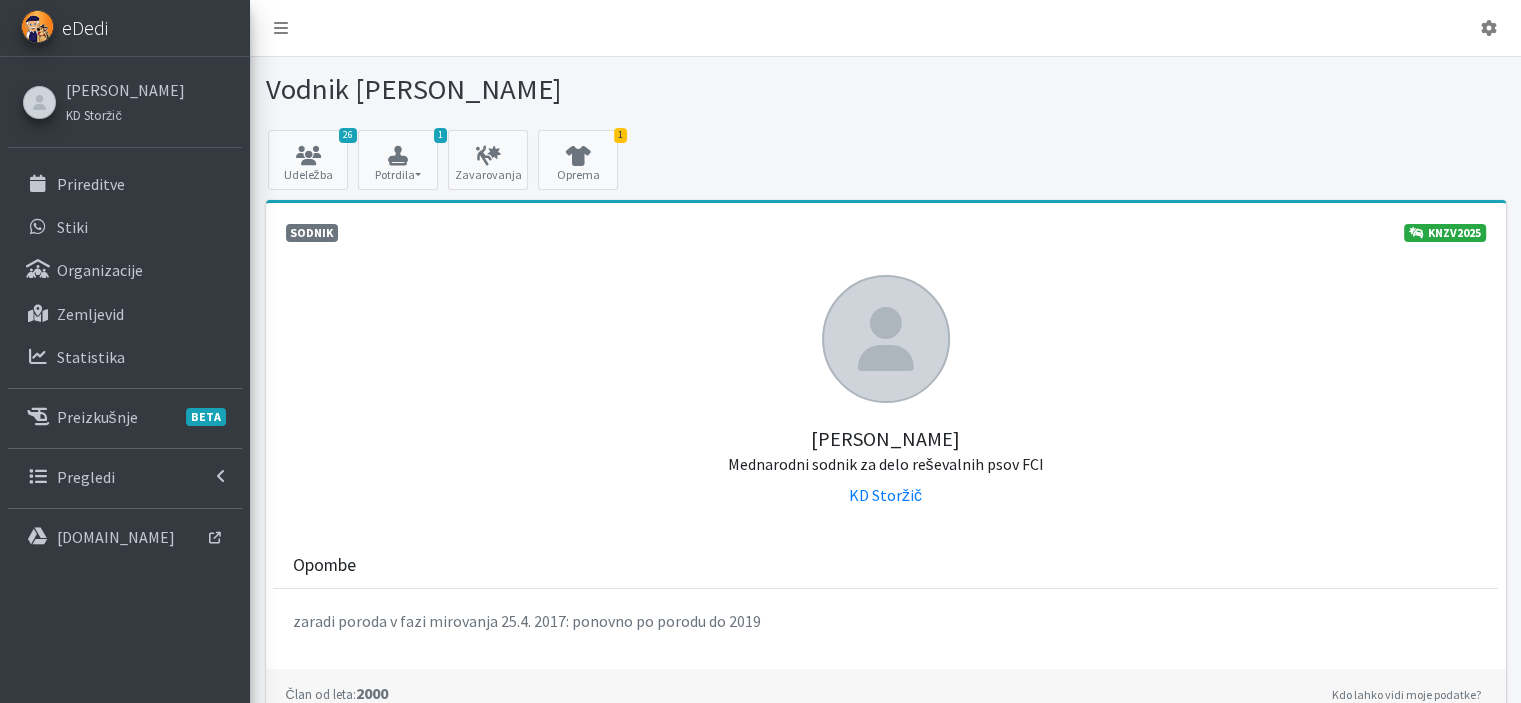 click on "eDedi" at bounding box center (85, 28) 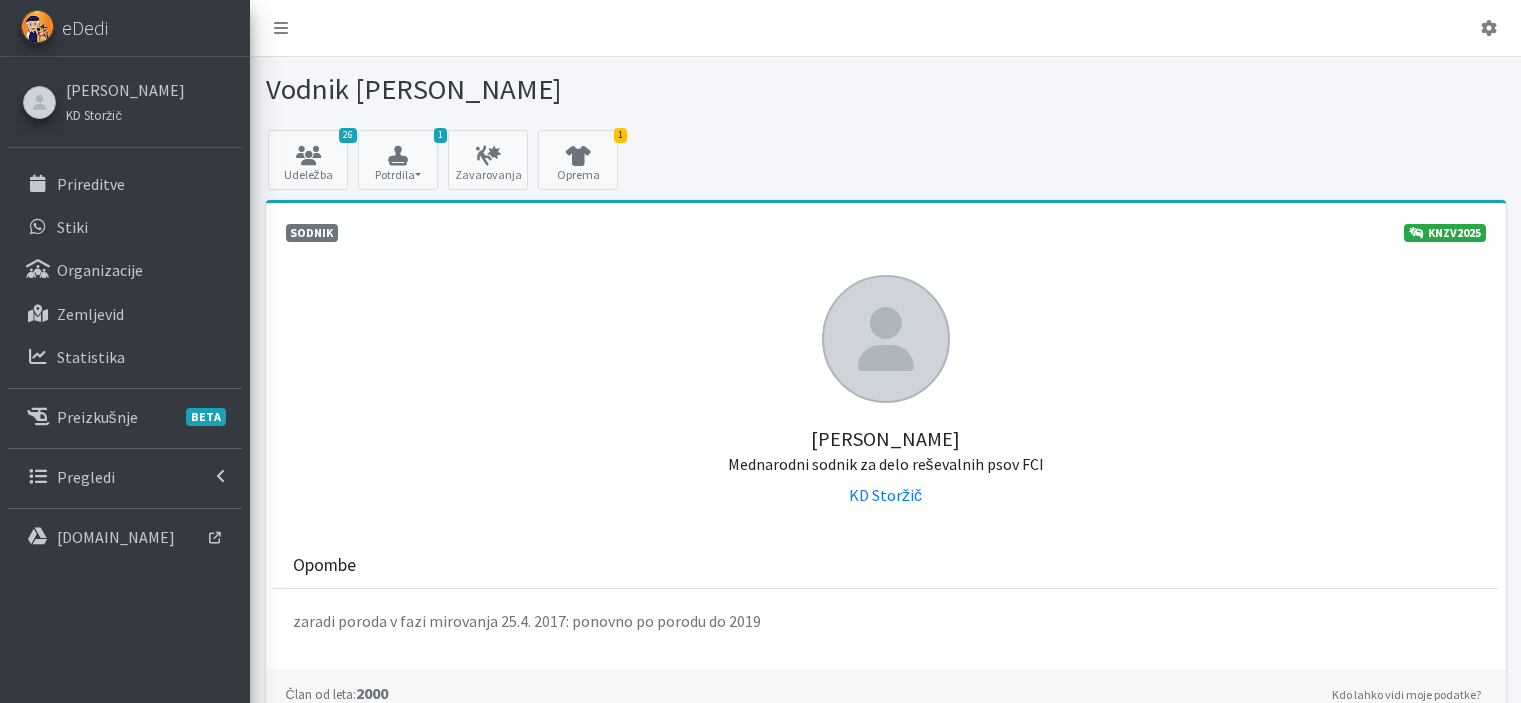 scroll, scrollTop: 0, scrollLeft: 0, axis: both 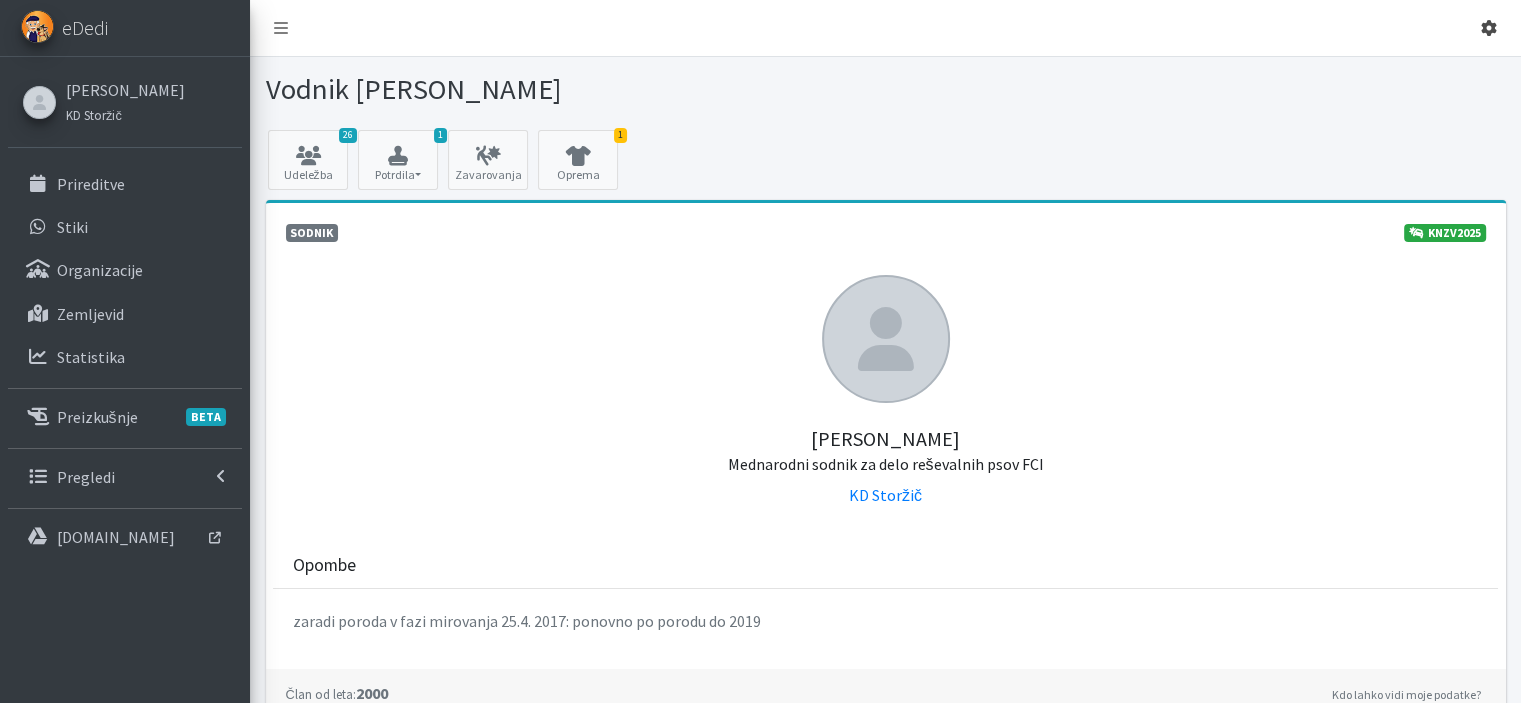 click at bounding box center [1489, 28] 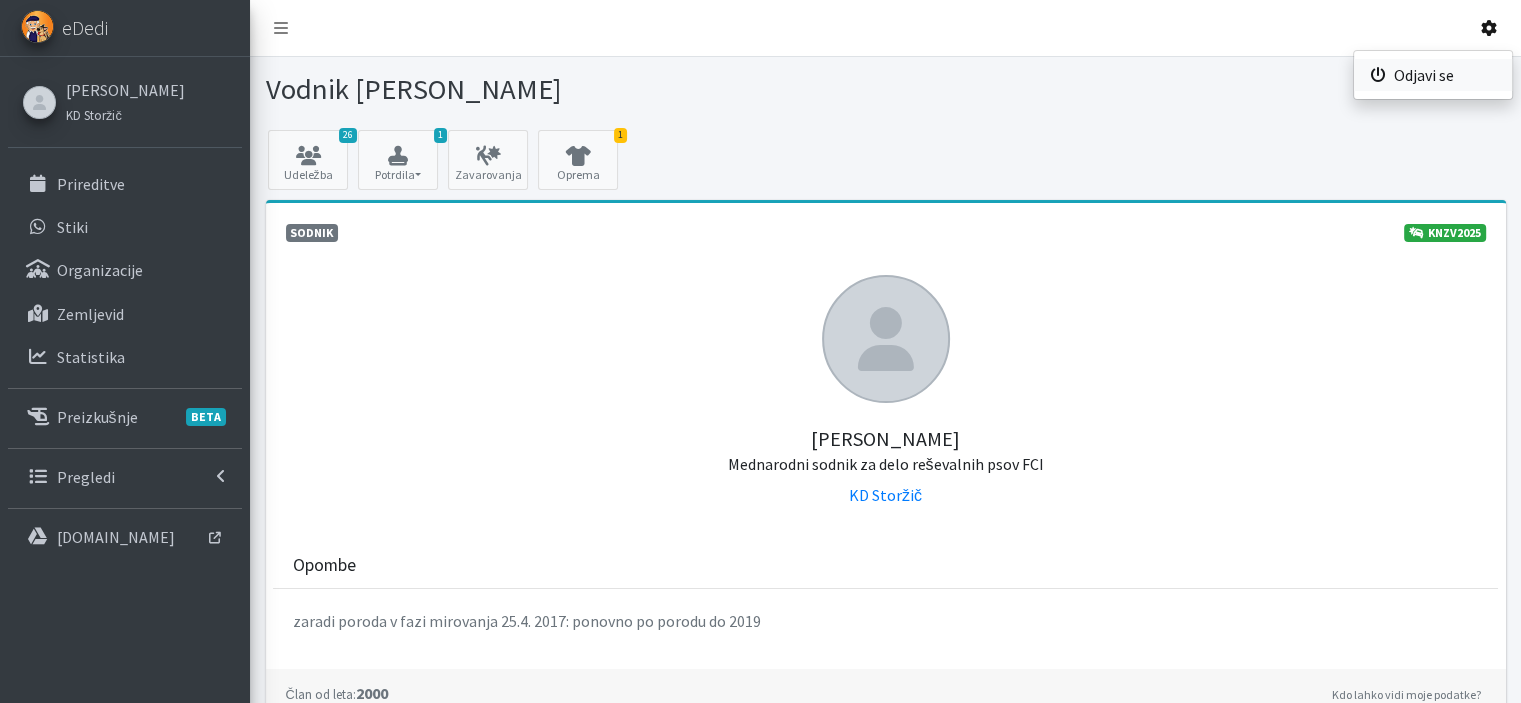 click on "Odjavi se" at bounding box center [1433, 75] 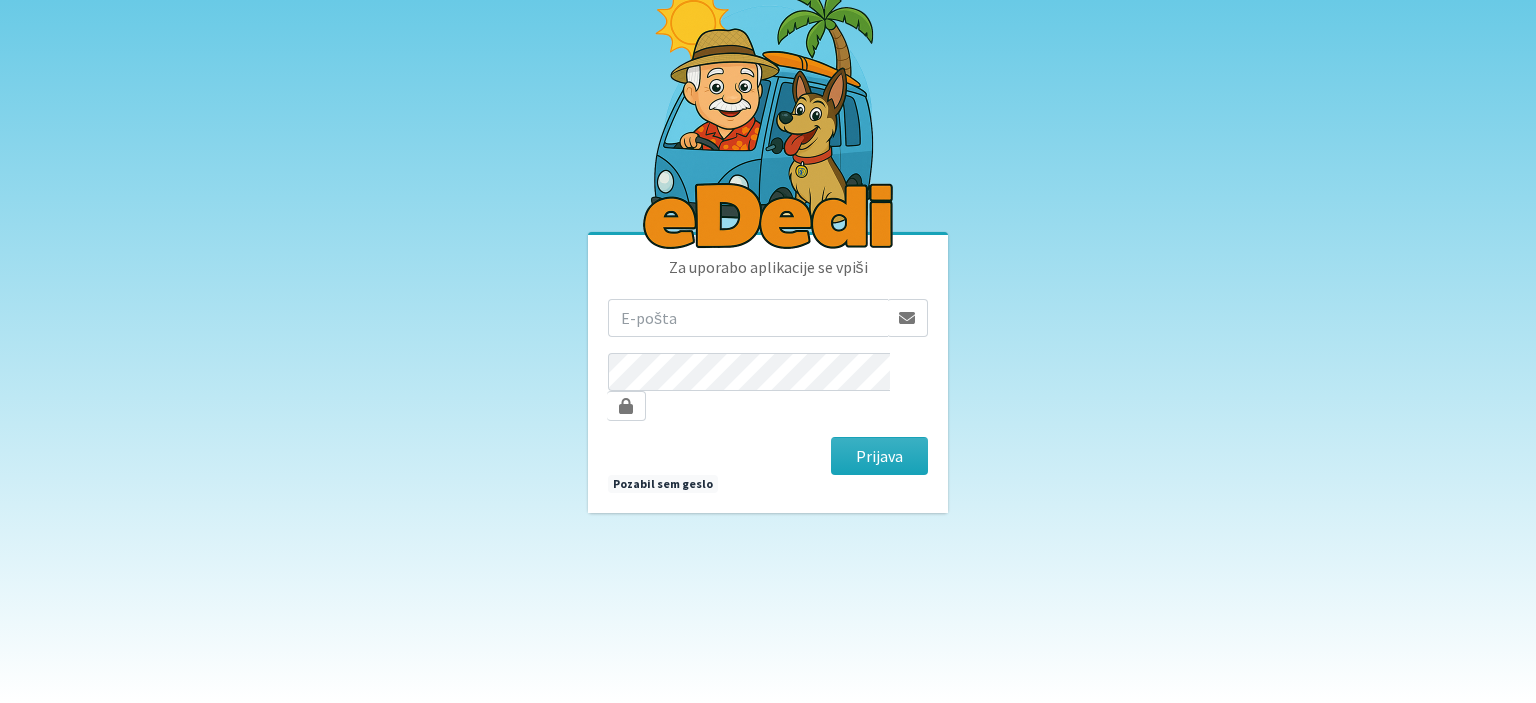 scroll, scrollTop: 0, scrollLeft: 0, axis: both 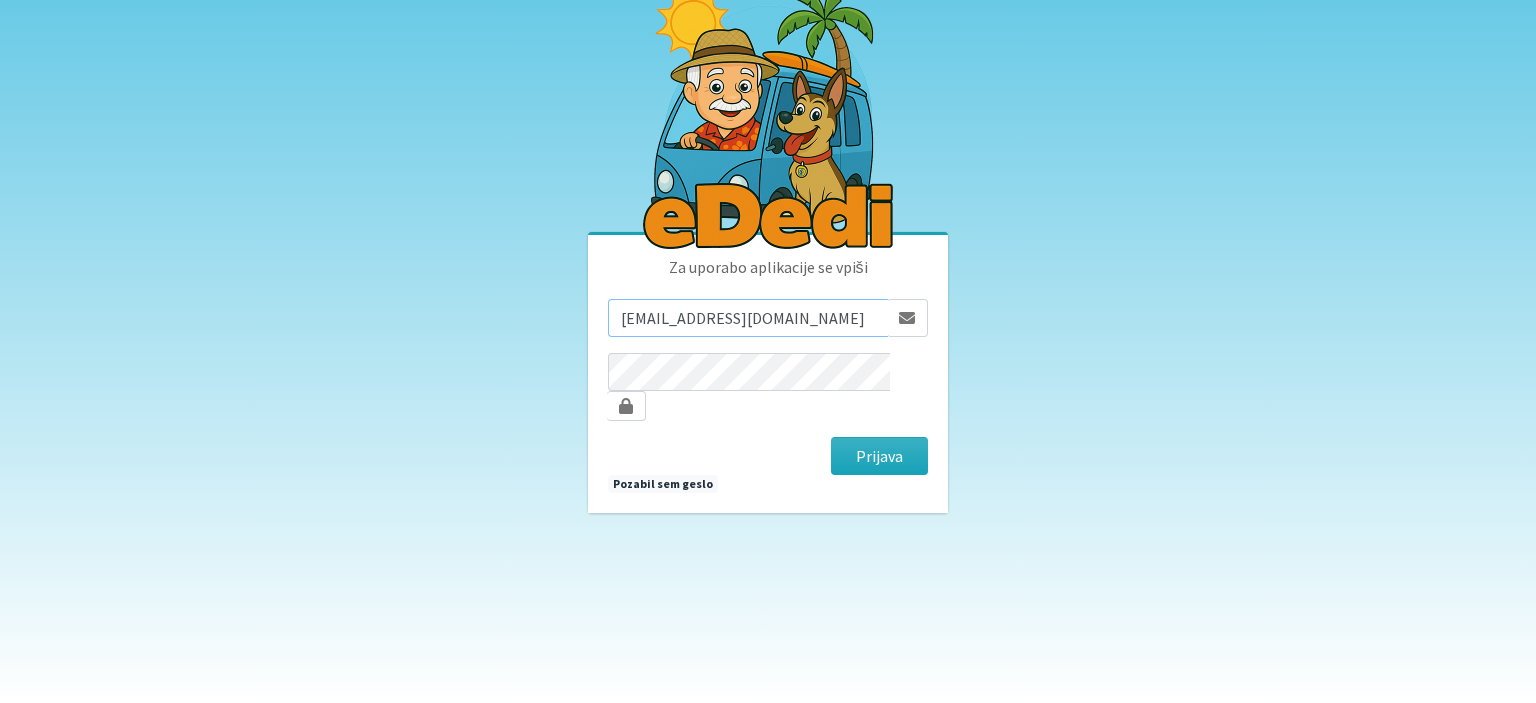 drag, startPoint x: 741, startPoint y: 322, endPoint x: 1371, endPoint y: 363, distance: 631.3327 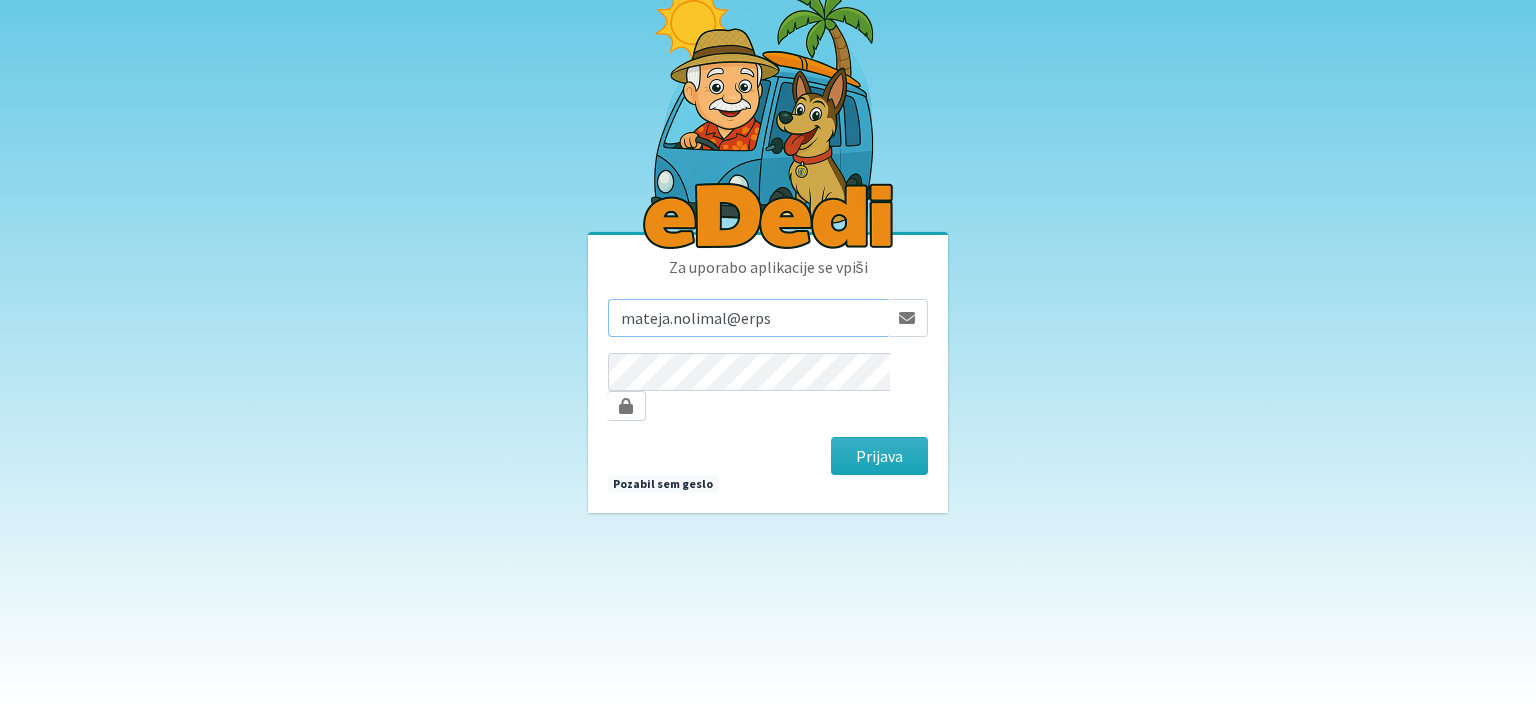 type on "[PERSON_NAME][EMAIL_ADDRESS][DOMAIN_NAME]" 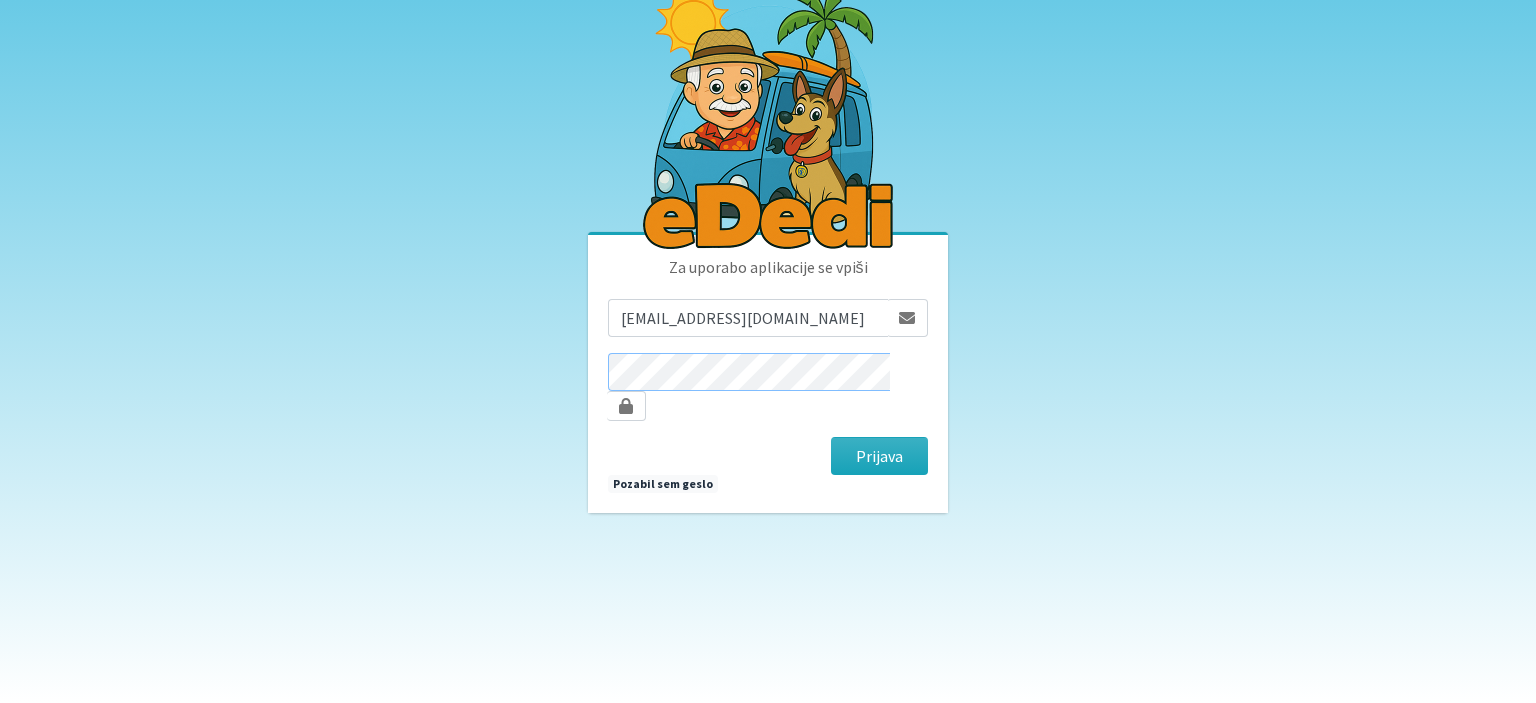click on "Prijava" at bounding box center [879, 456] 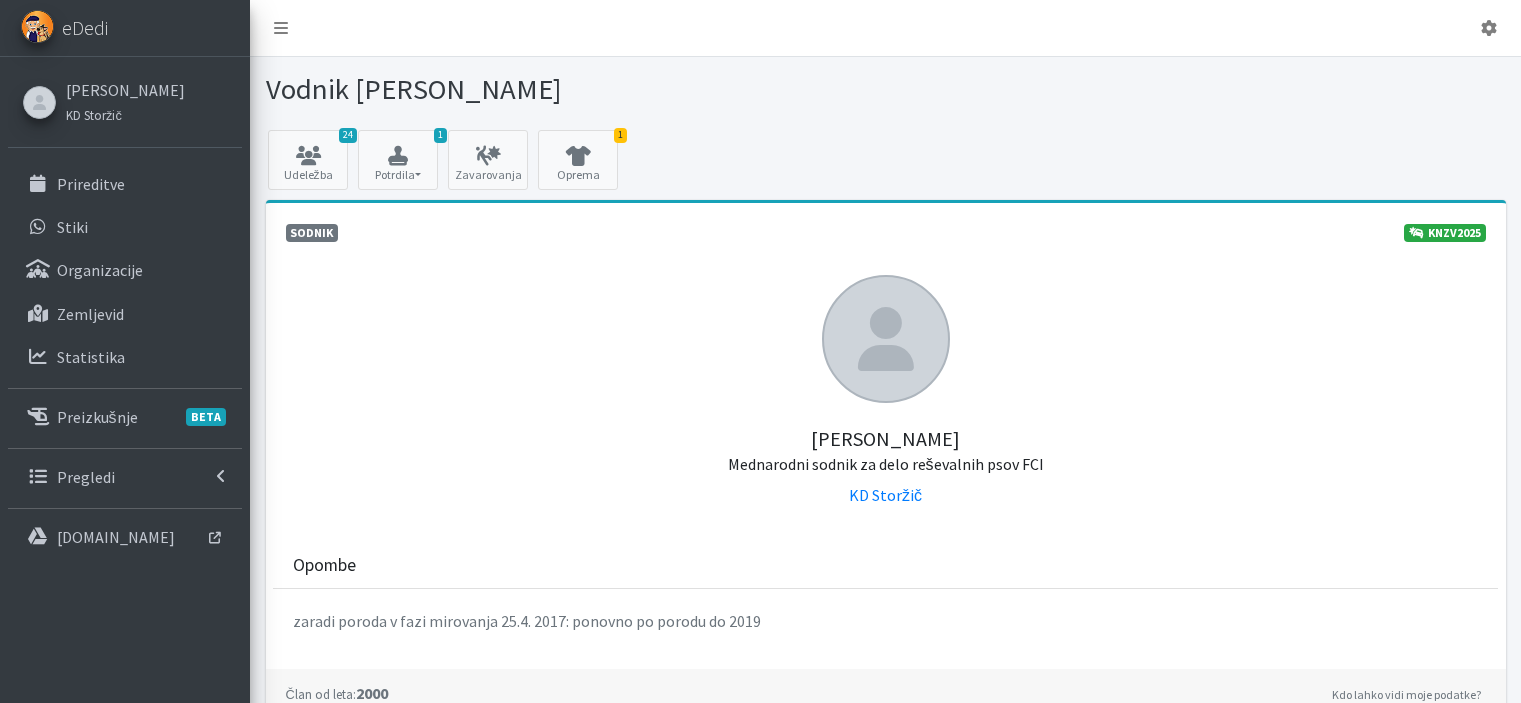 scroll, scrollTop: 0, scrollLeft: 0, axis: both 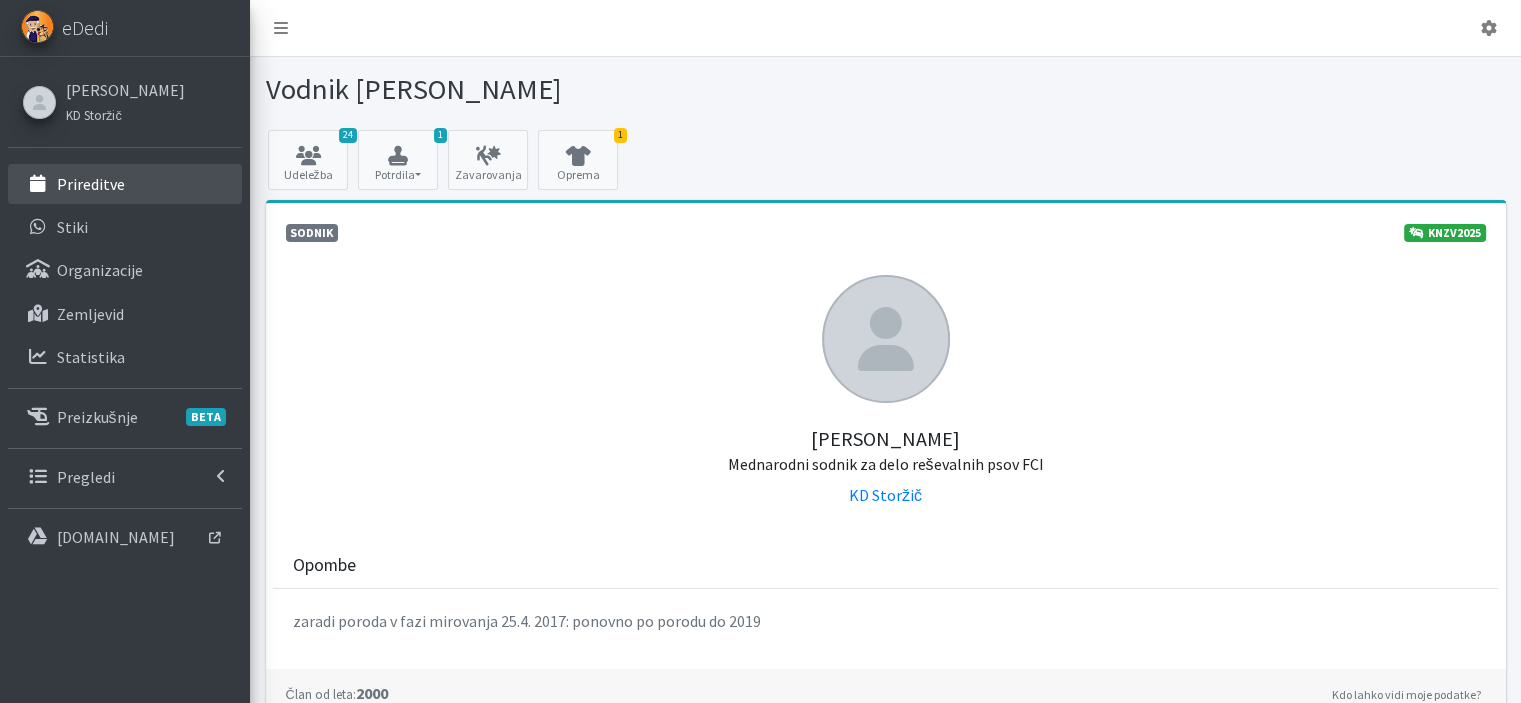 click on "Prireditve" at bounding box center (91, 184) 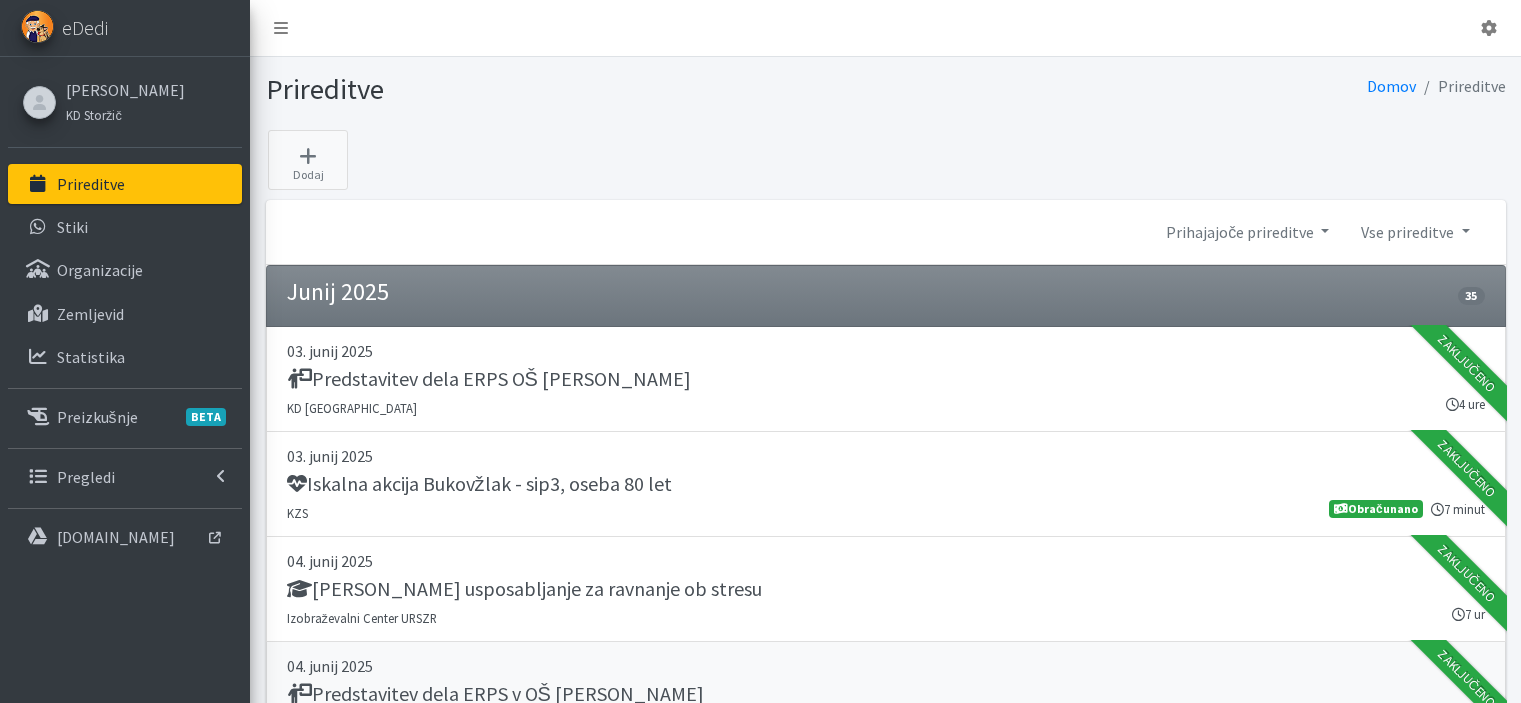 scroll, scrollTop: 0, scrollLeft: 0, axis: both 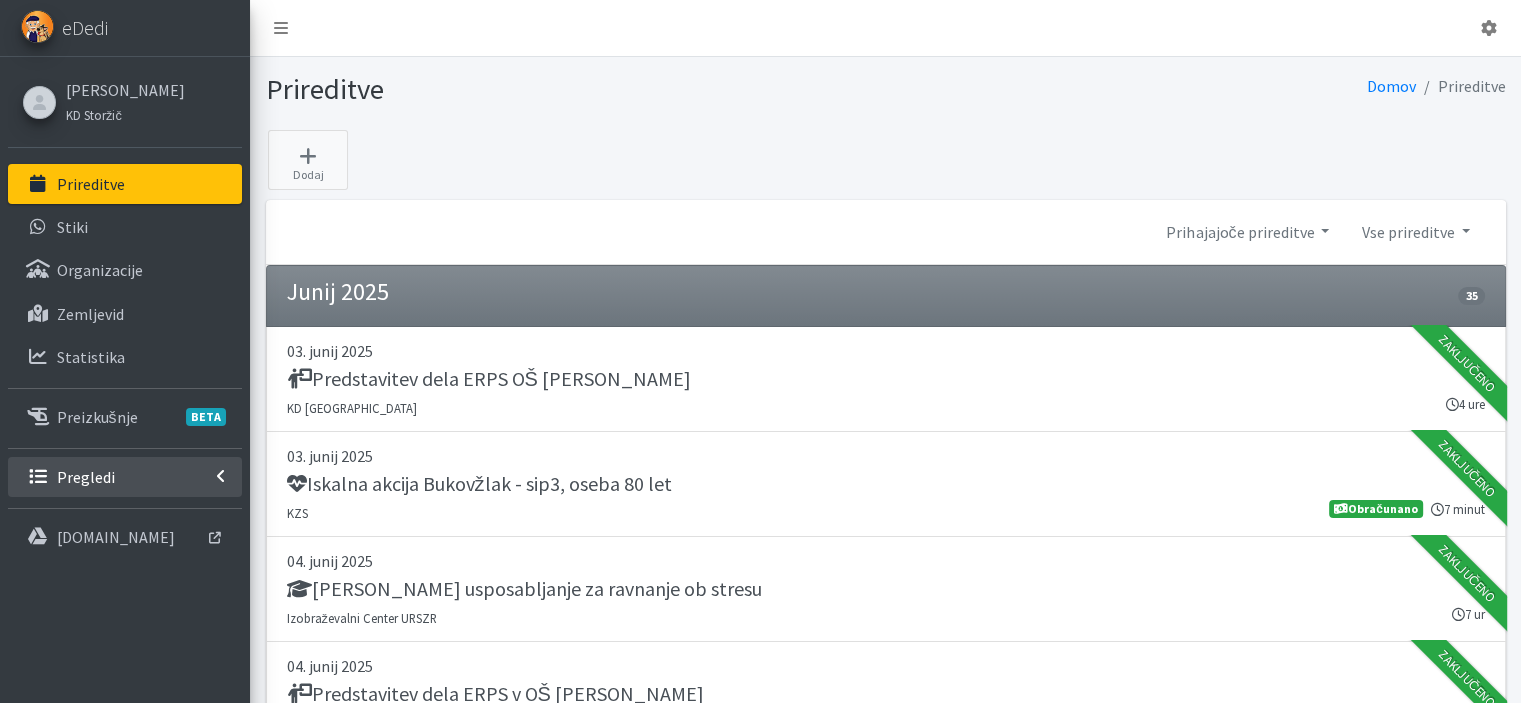 click on "Pregledi" at bounding box center [125, 477] 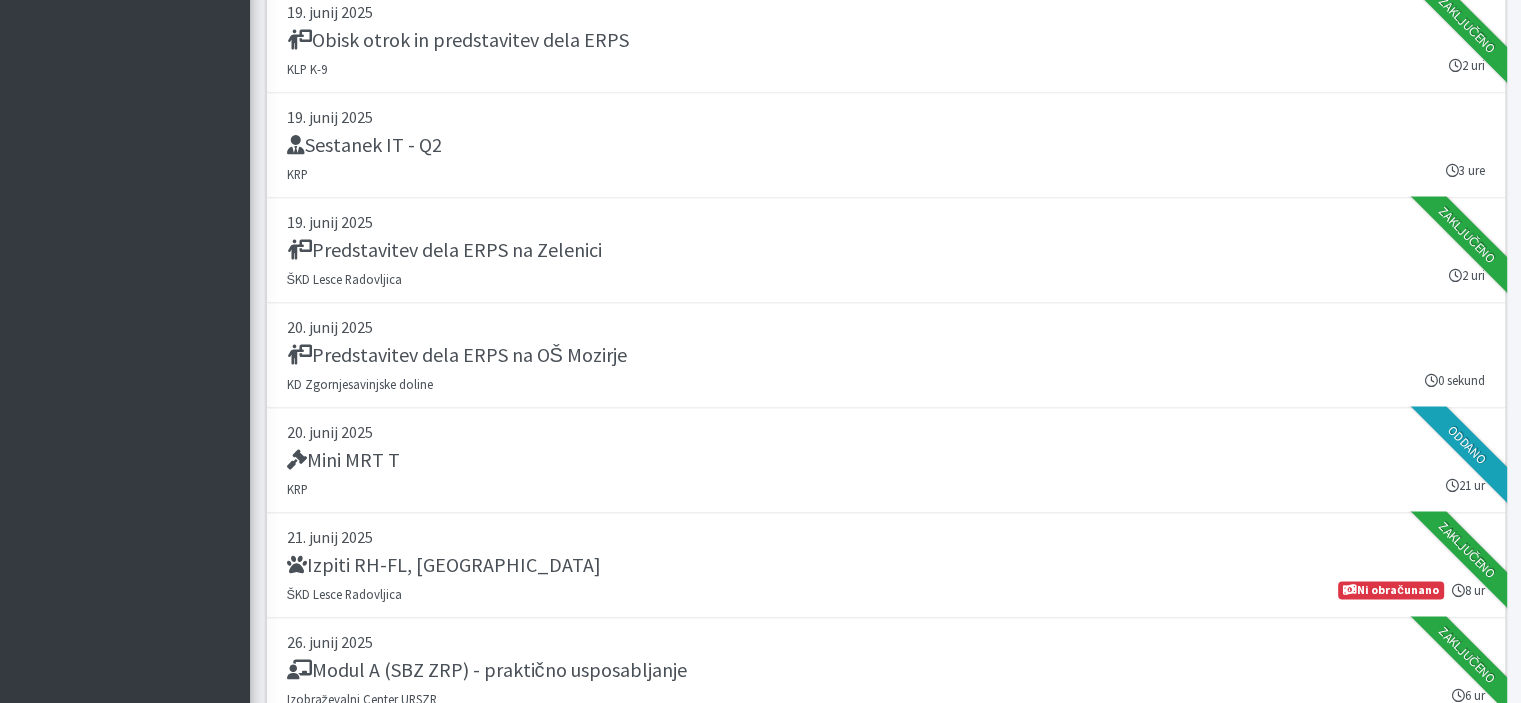 scroll, scrollTop: 3000, scrollLeft: 0, axis: vertical 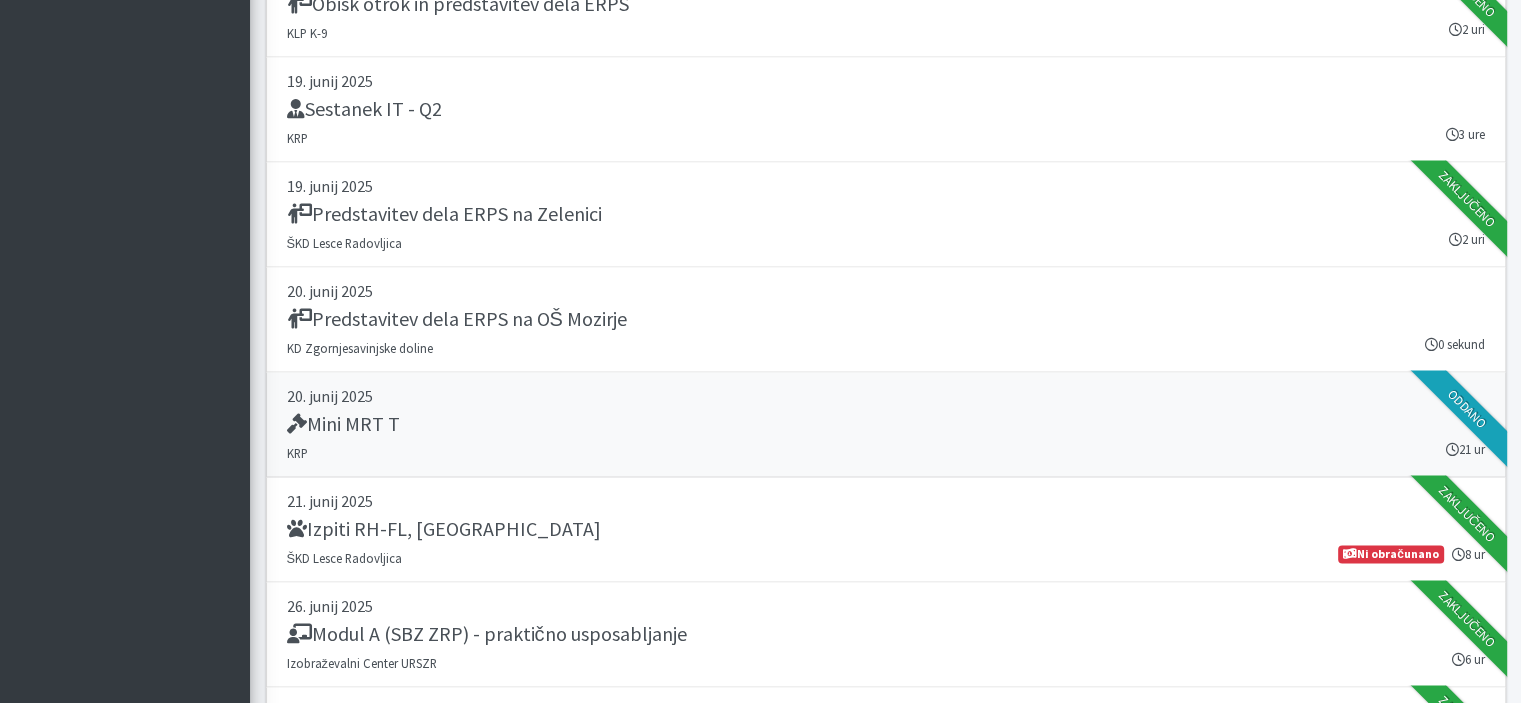 click on "Mini MRT T" at bounding box center [886, 426] 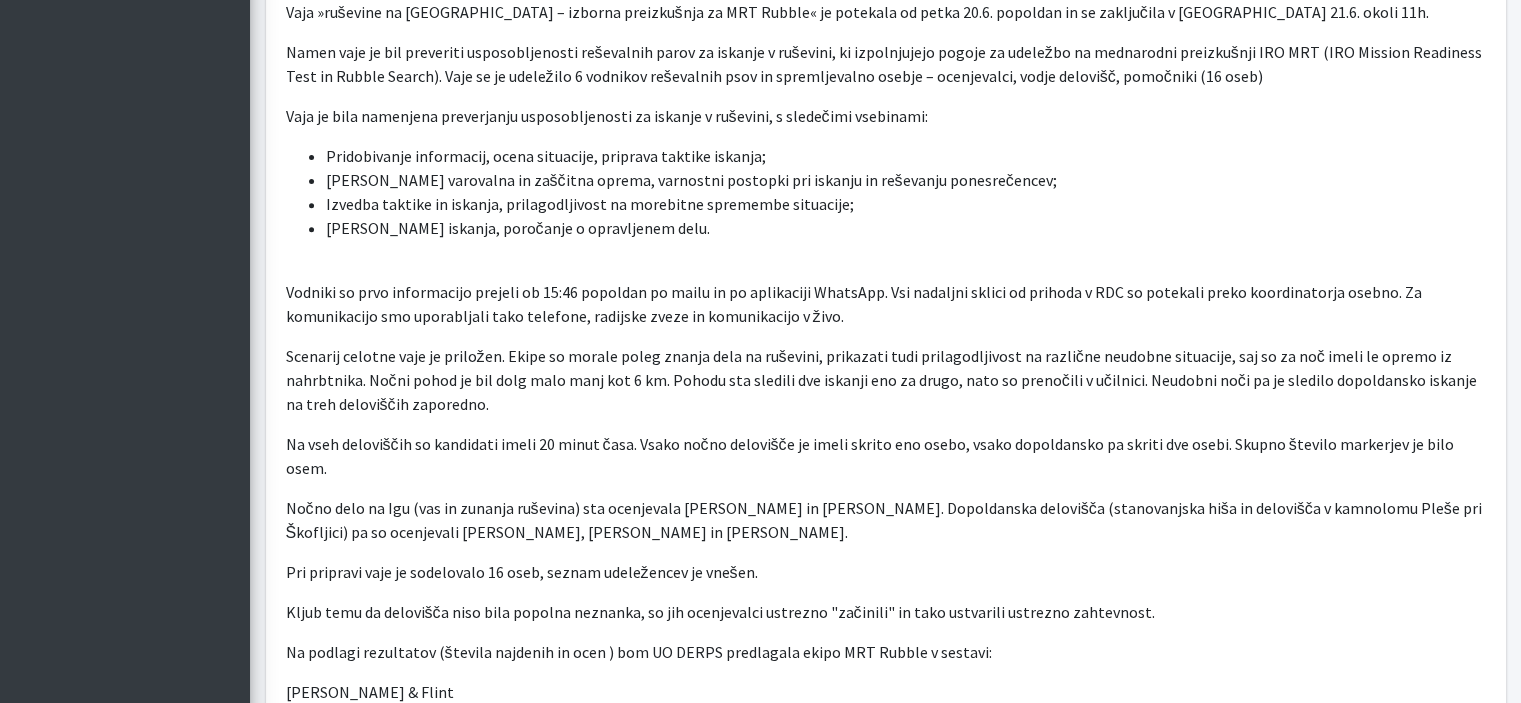 scroll, scrollTop: 800, scrollLeft: 0, axis: vertical 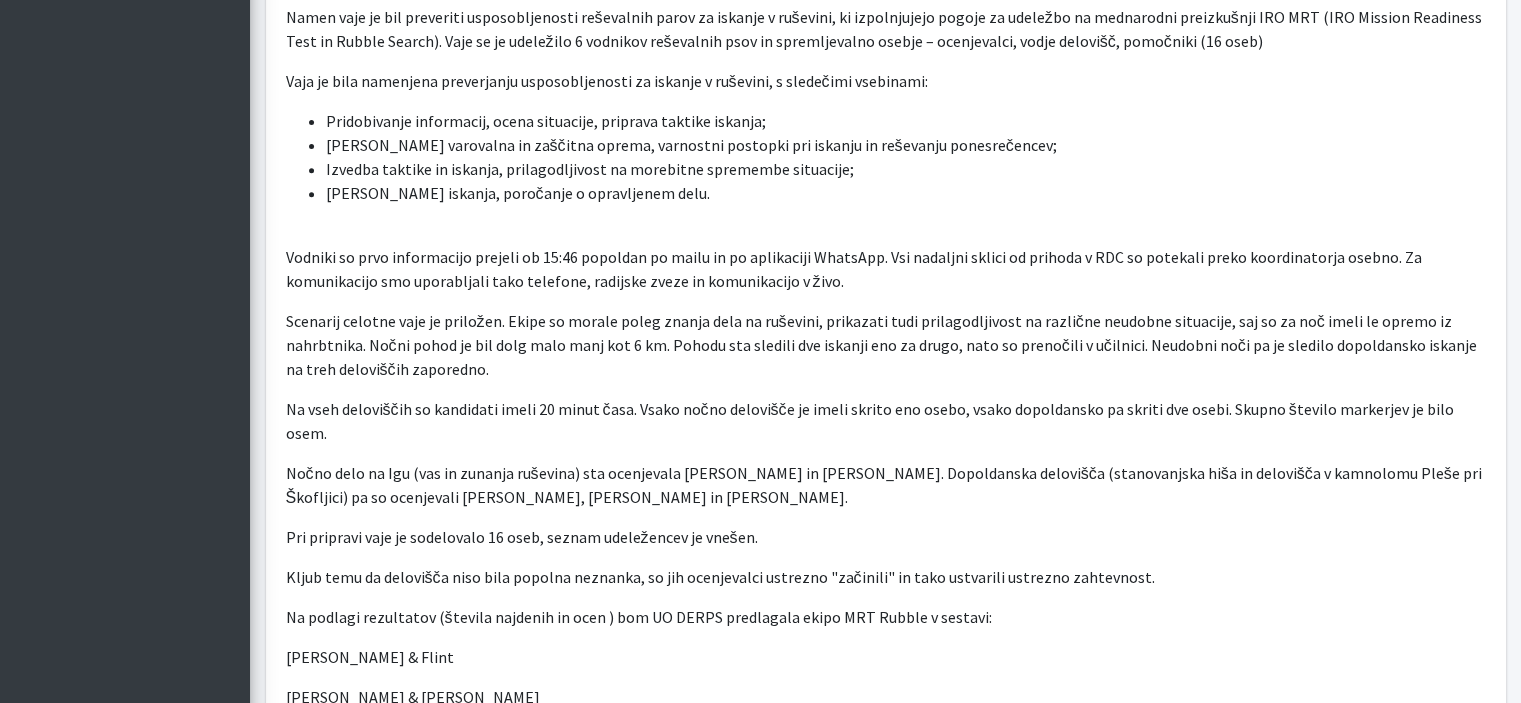 click on "Nočno delo na Igu (vas in zunanja ruševina) sta ocenjevala [PERSON_NAME] in [PERSON_NAME]. Dopoldanska delovišča (stanovanjska hiša in delovišča v kamnolomu Pleše pri Škofljici) pa so ocenjevali [PERSON_NAME], [PERSON_NAME] in [PERSON_NAME]." at bounding box center (886, 485) 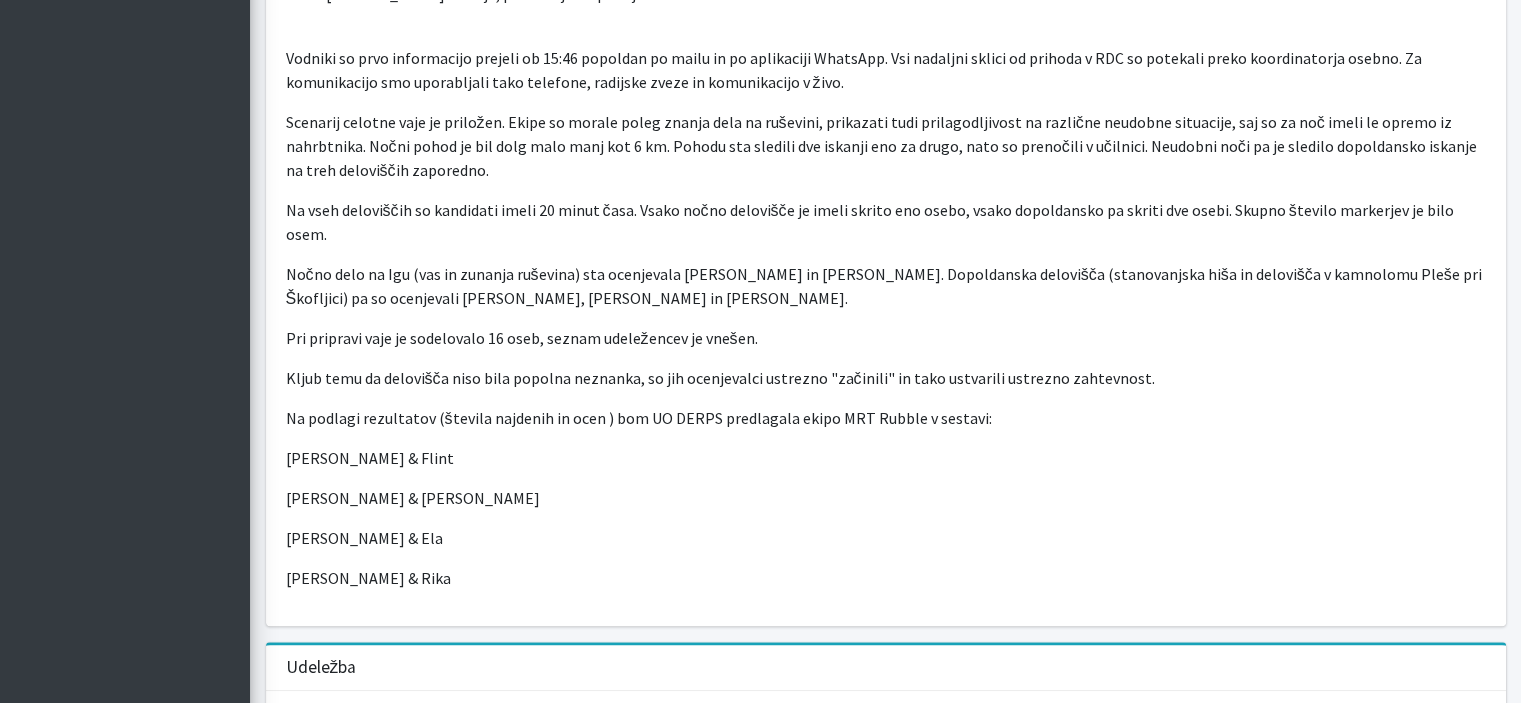 scroll, scrollTop: 1000, scrollLeft: 0, axis: vertical 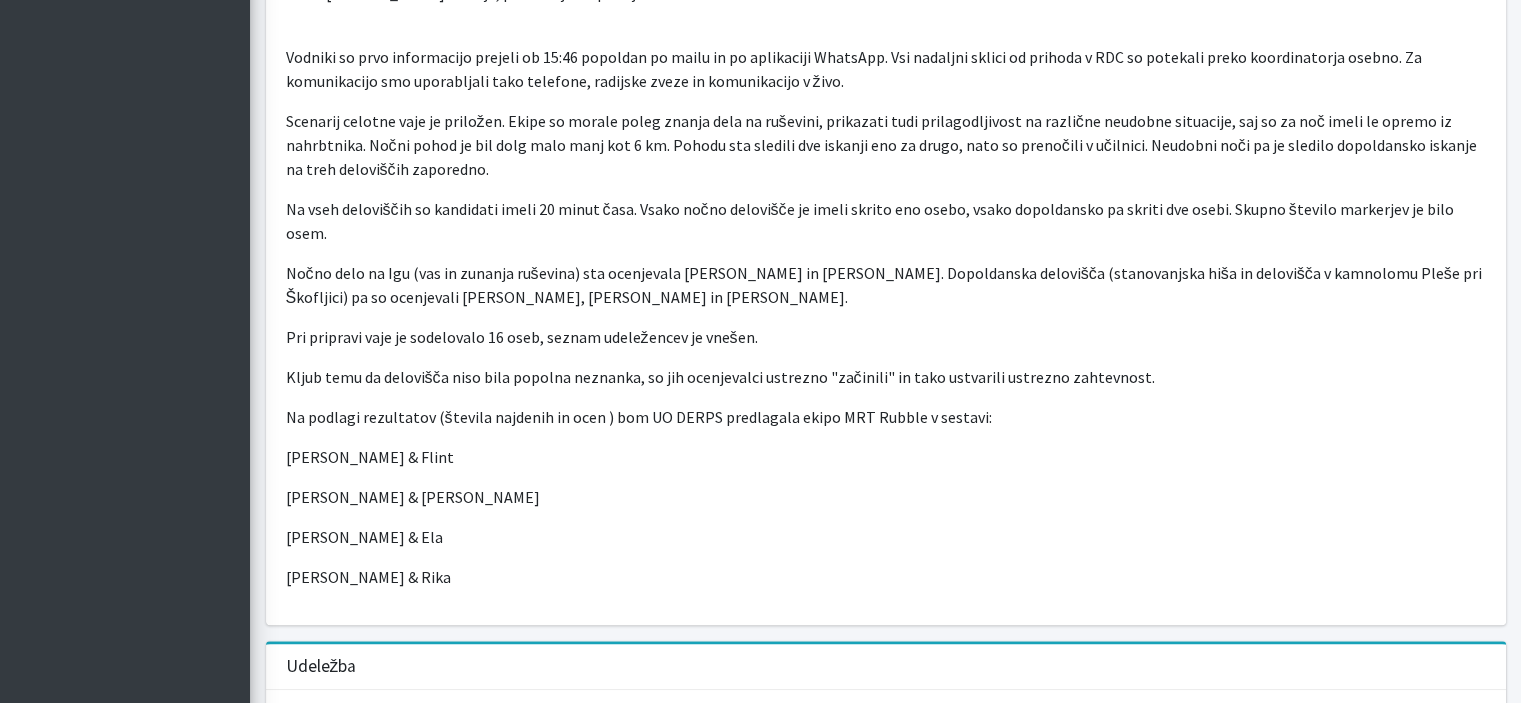 click on "[PERSON_NAME] & Rika" at bounding box center [886, 577] 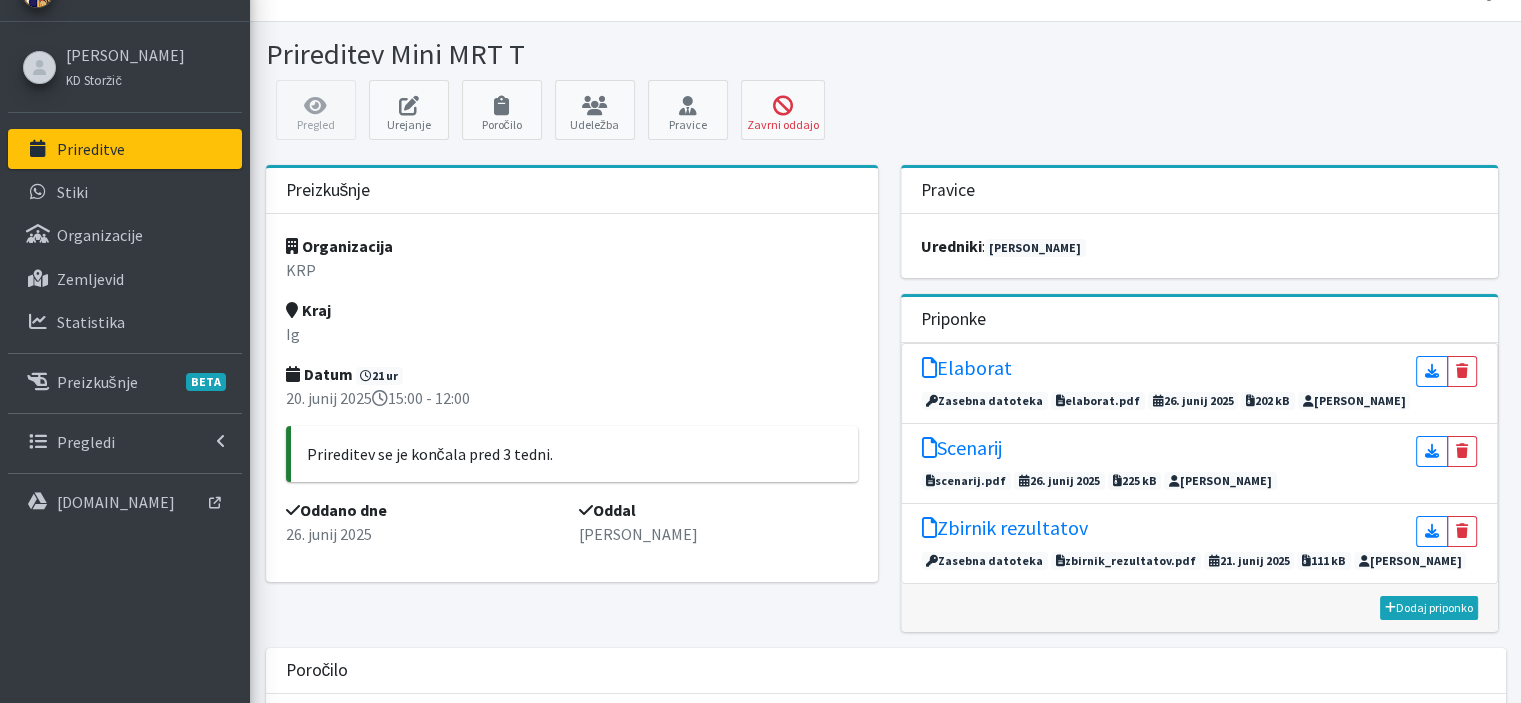scroll, scrollTop: 0, scrollLeft: 0, axis: both 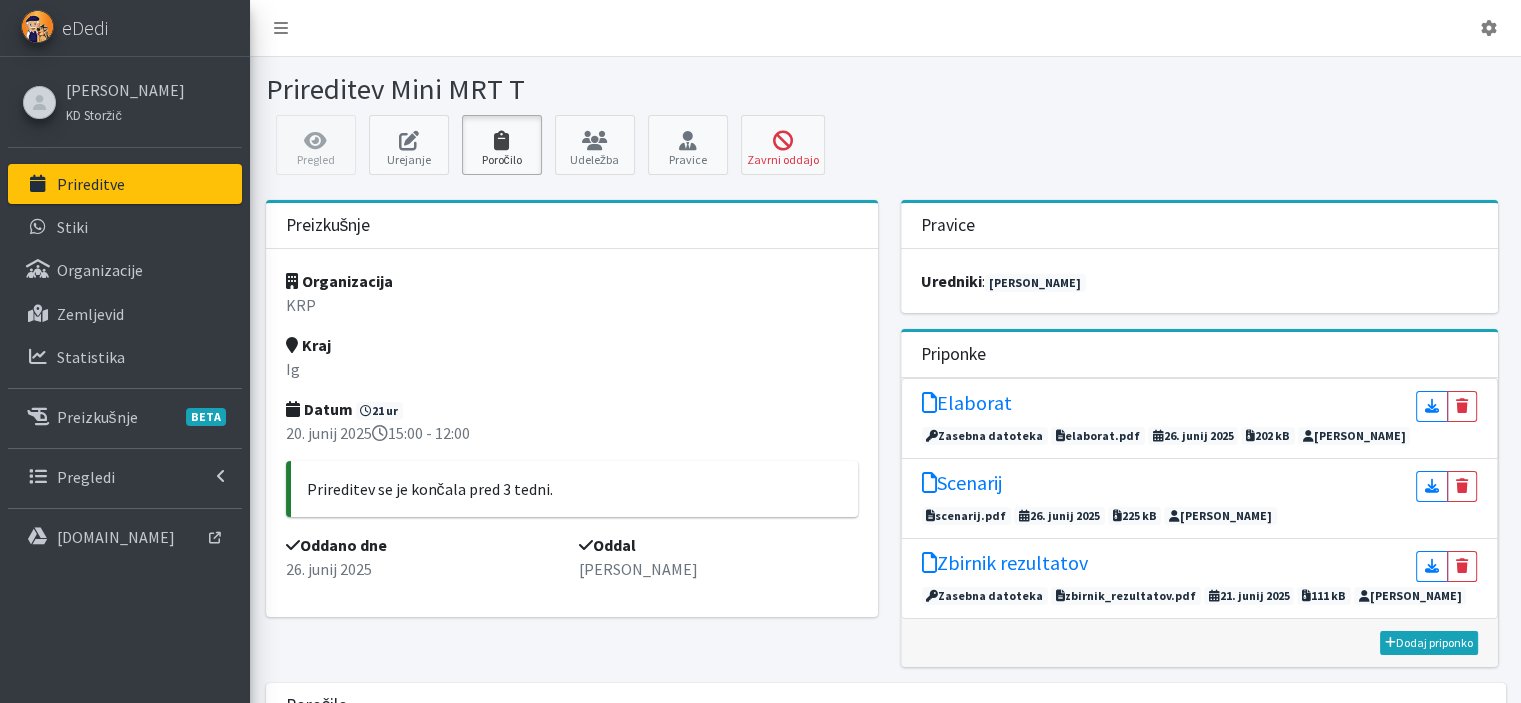 click at bounding box center [502, 141] 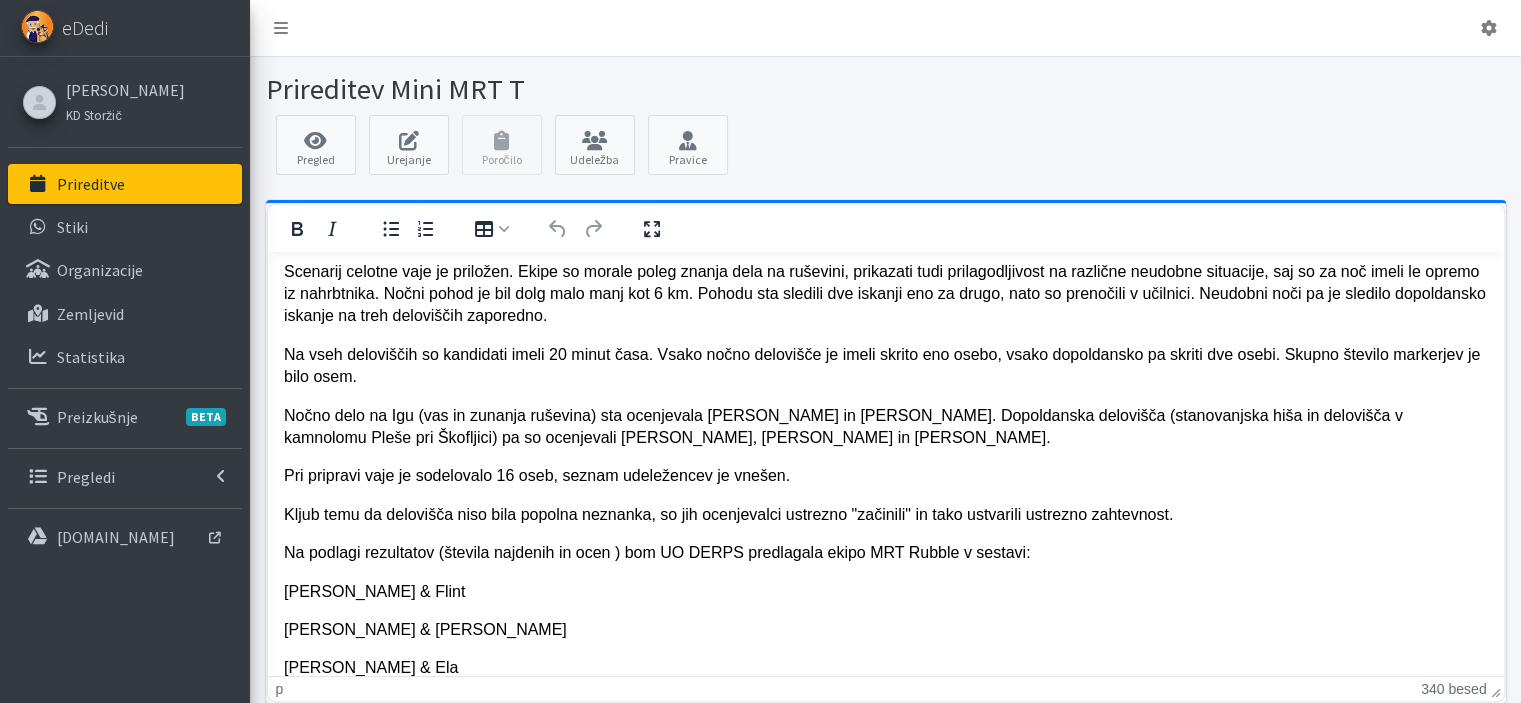 scroll, scrollTop: 391, scrollLeft: 0, axis: vertical 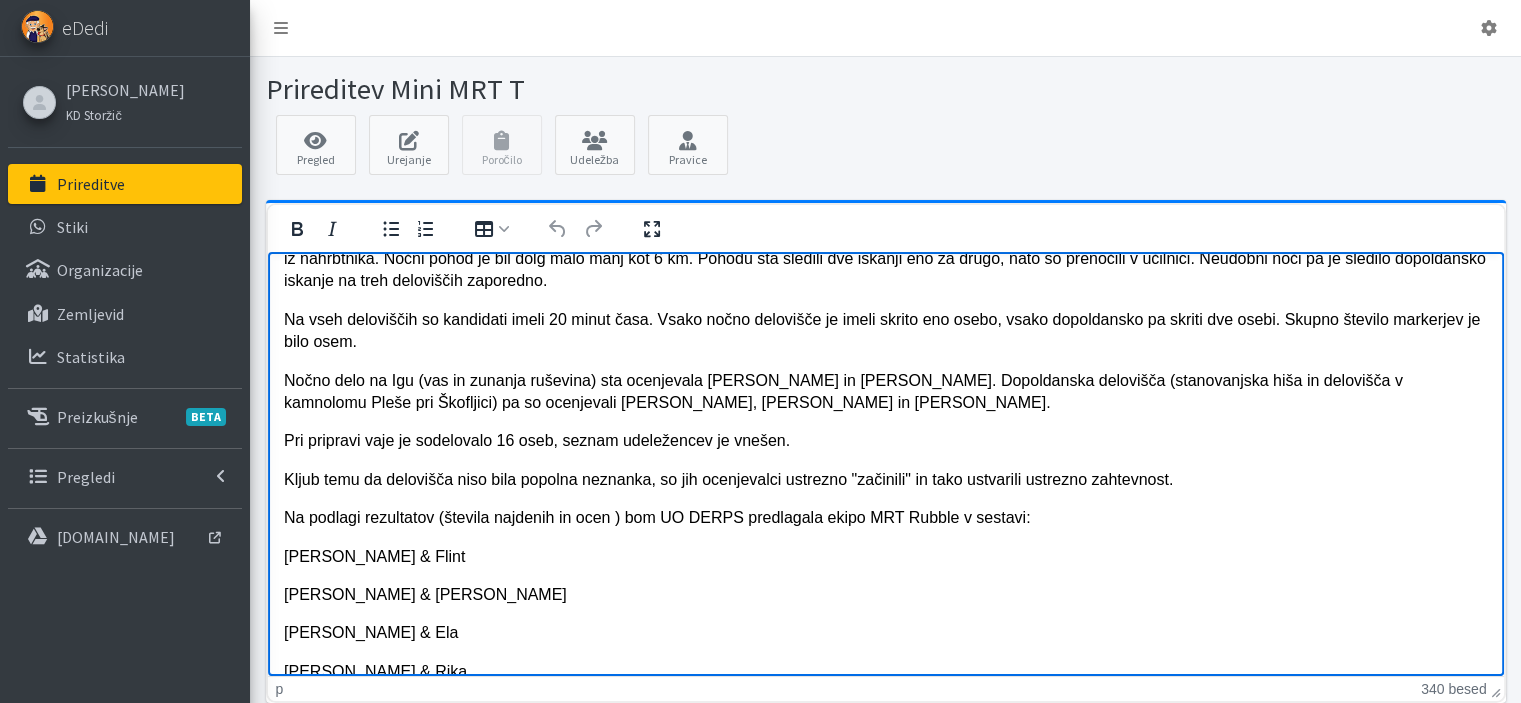 click on "[PERSON_NAME] & Rika" at bounding box center [885, 671] 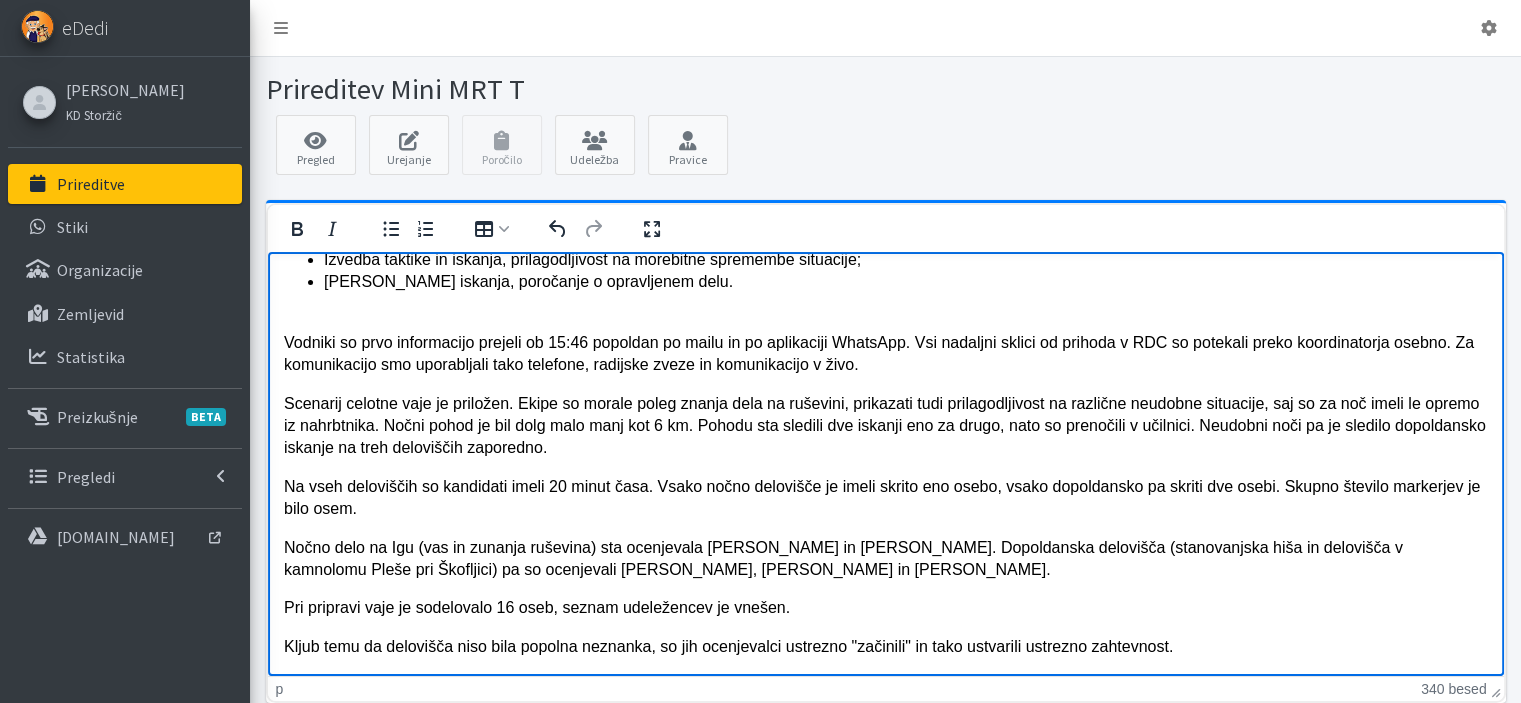 scroll, scrollTop: 191, scrollLeft: 0, axis: vertical 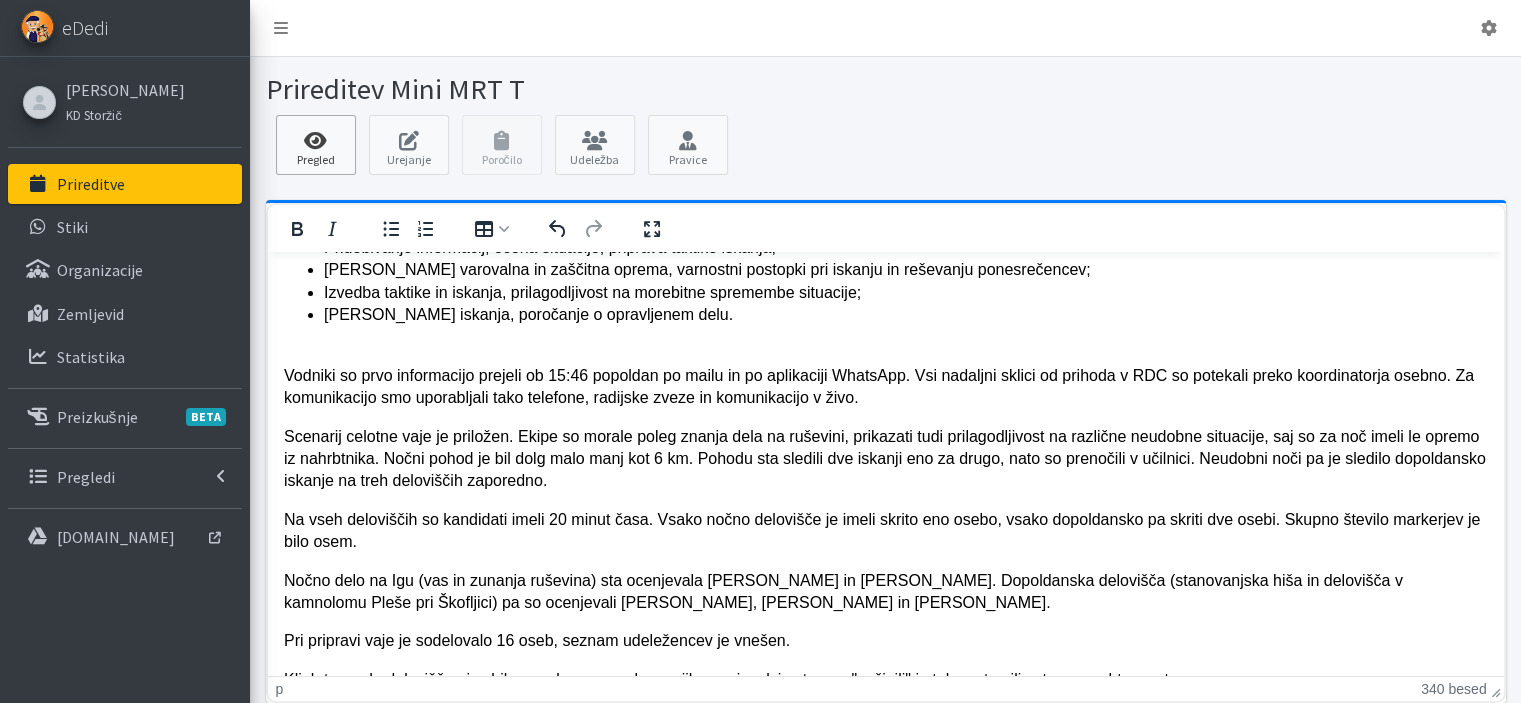 click at bounding box center (316, 141) 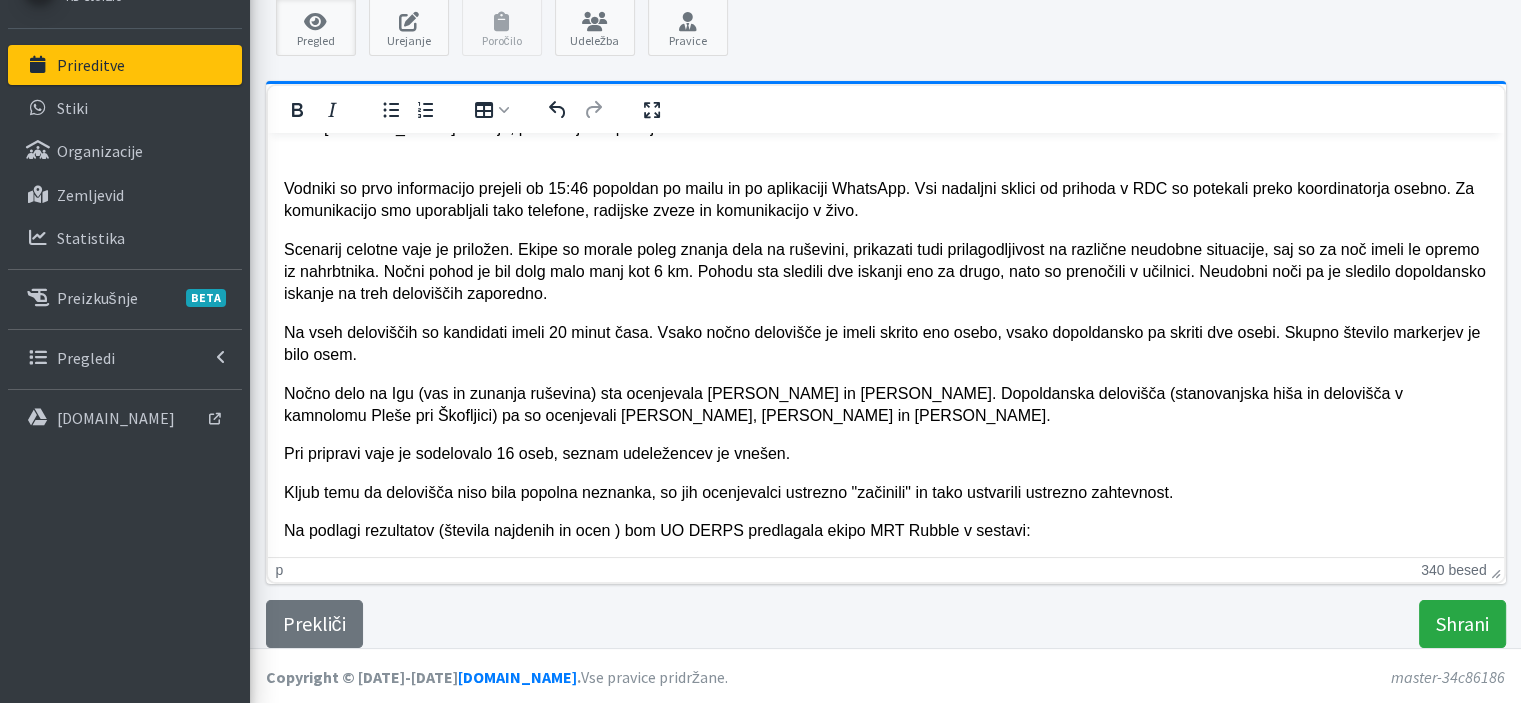 scroll, scrollTop: 291, scrollLeft: 0, axis: vertical 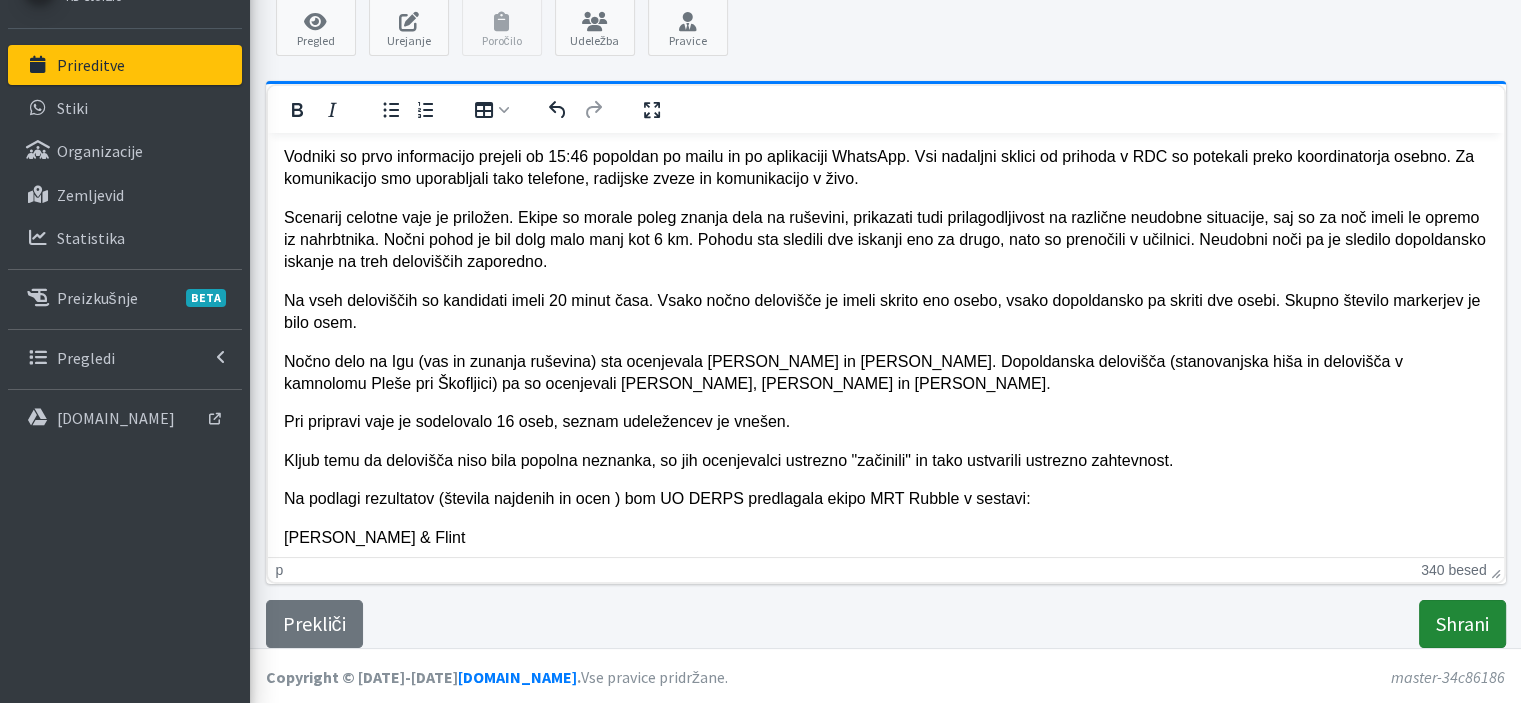 click on "Shrani" at bounding box center [1462, 624] 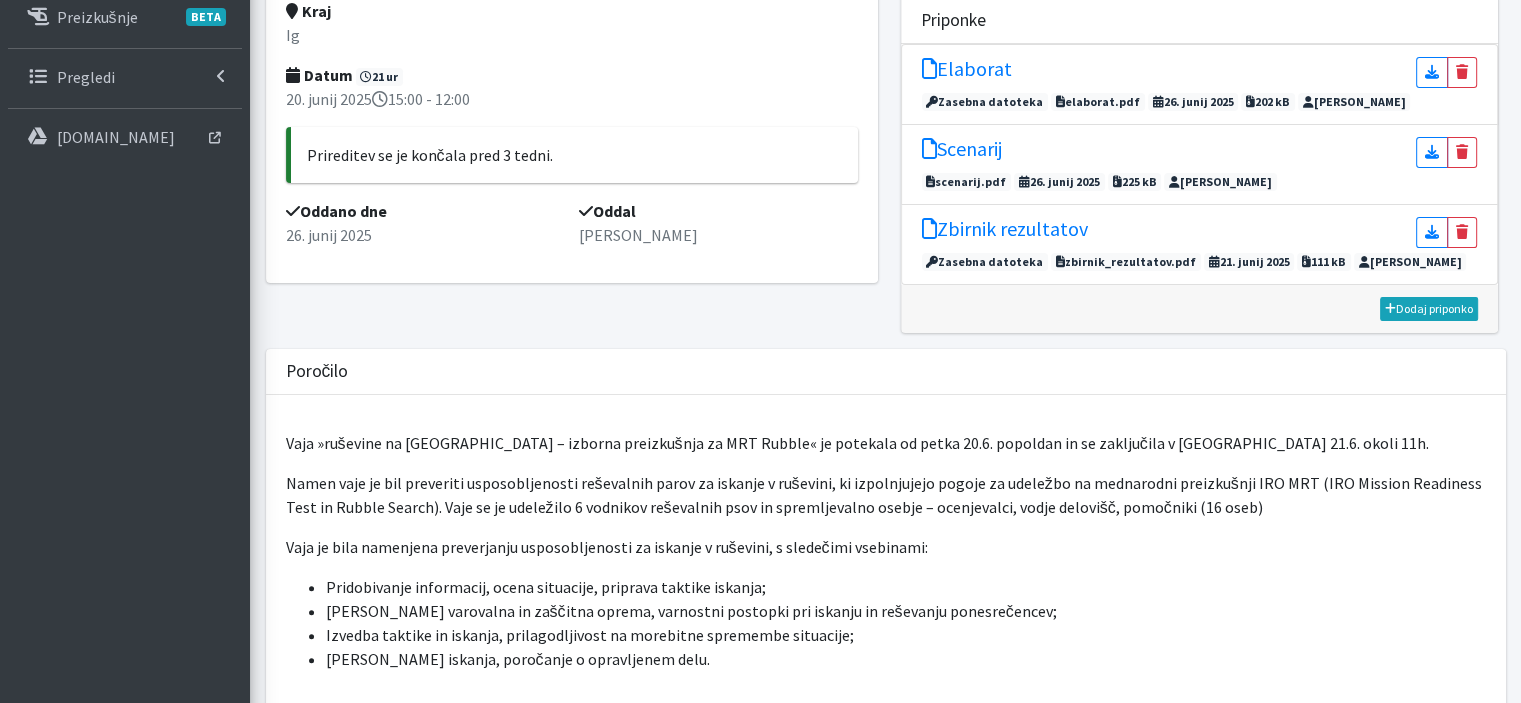 scroll, scrollTop: 0, scrollLeft: 0, axis: both 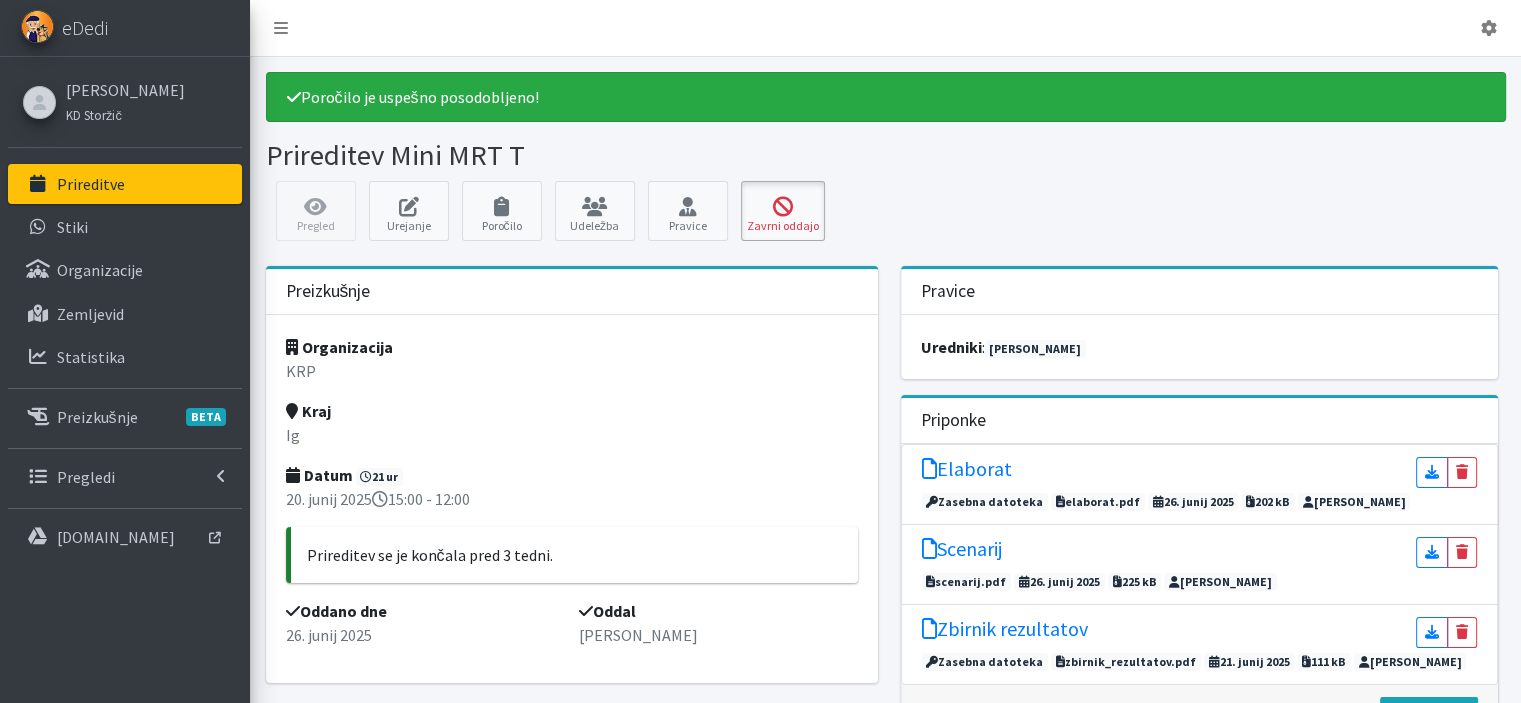 click on "Zavrni oddajo" at bounding box center [783, 211] 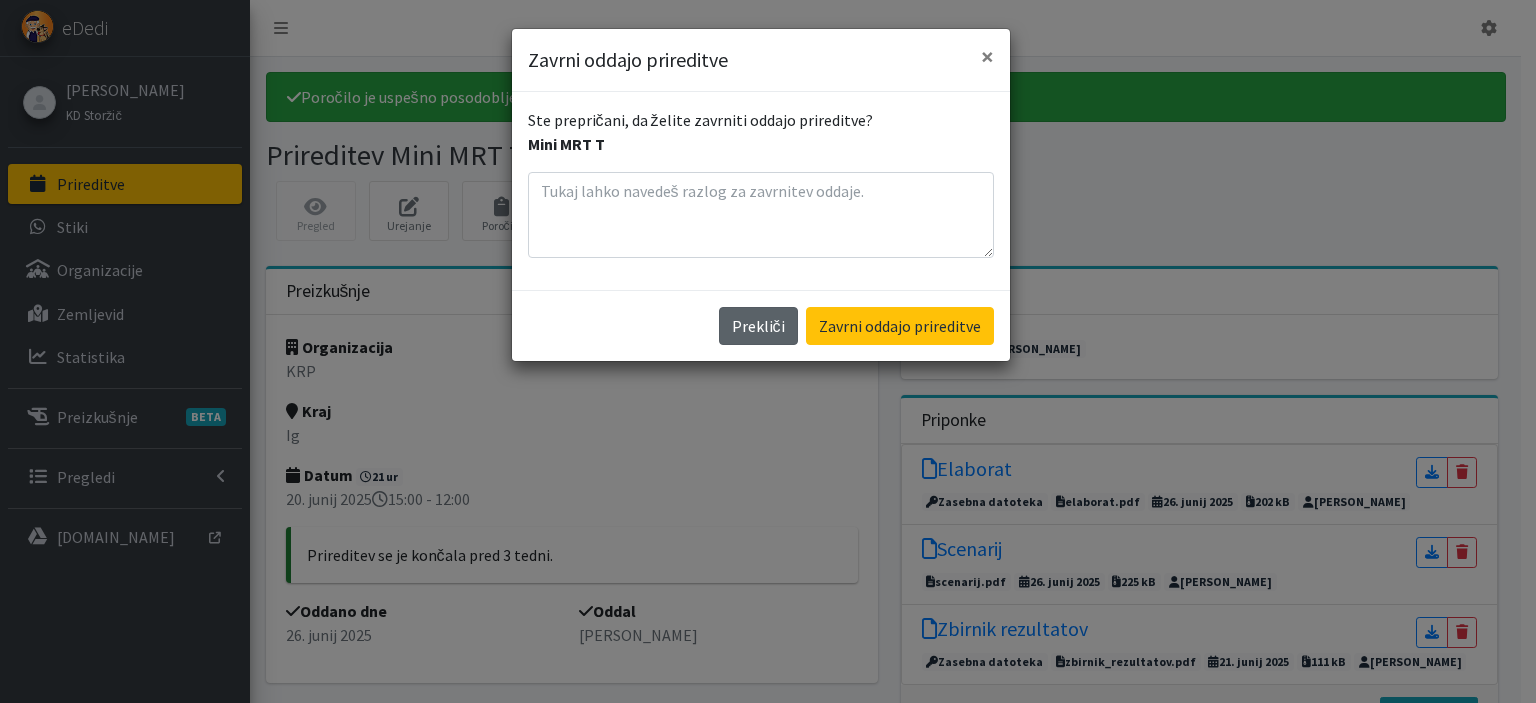 click on "Prekliči" at bounding box center [758, 326] 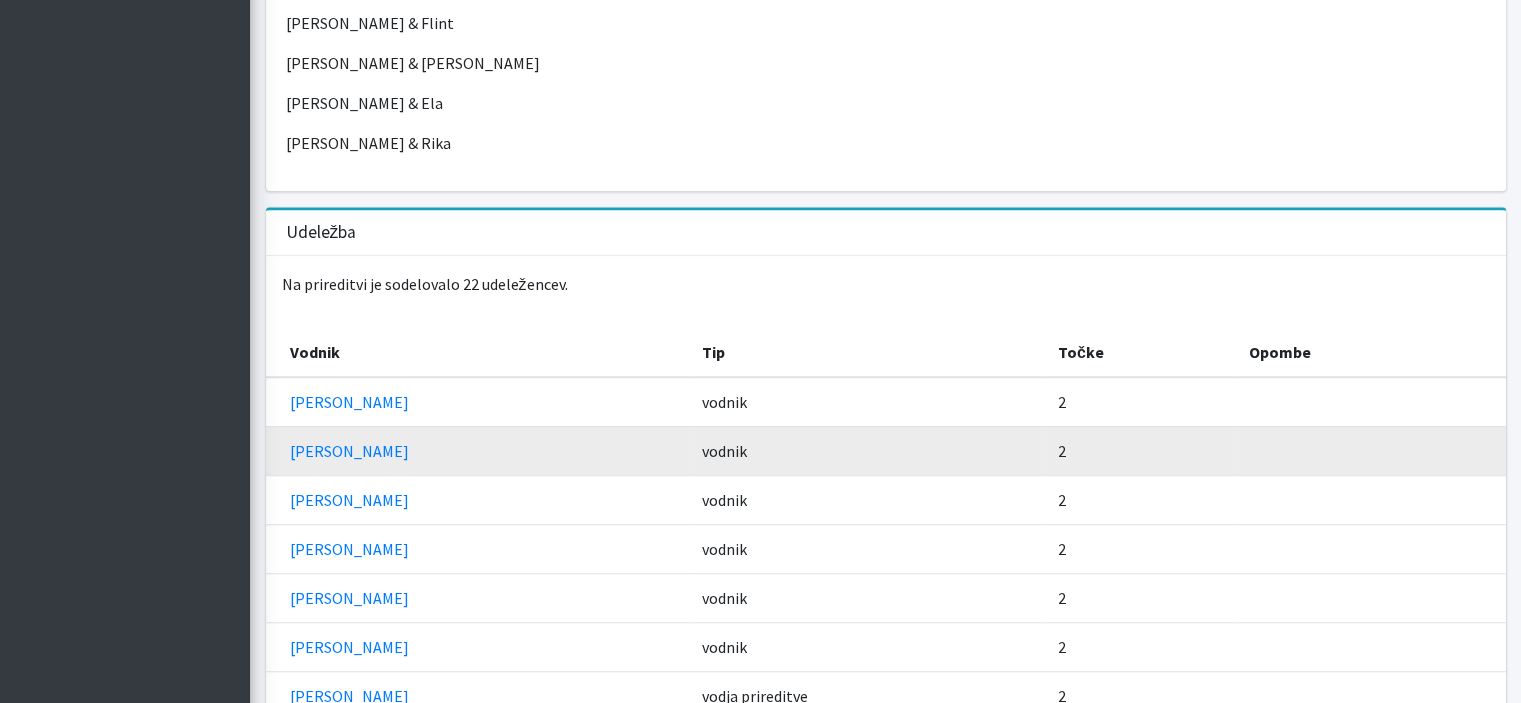 scroll, scrollTop: 1600, scrollLeft: 0, axis: vertical 